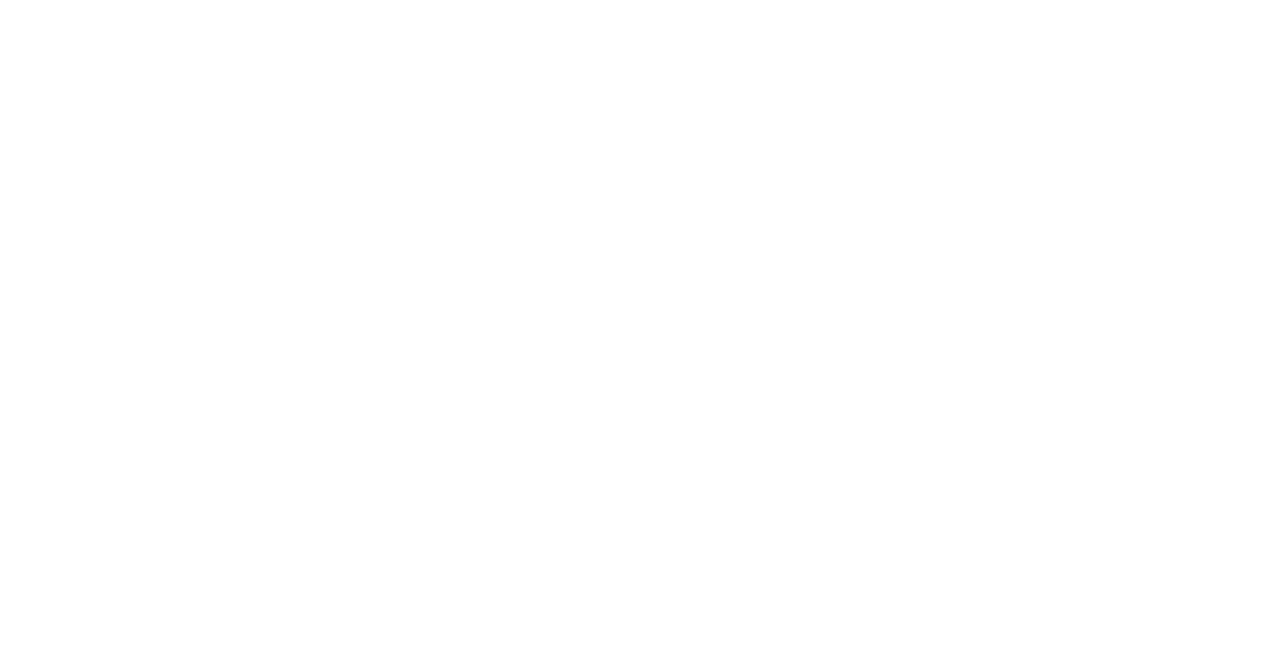 scroll, scrollTop: 0, scrollLeft: 0, axis: both 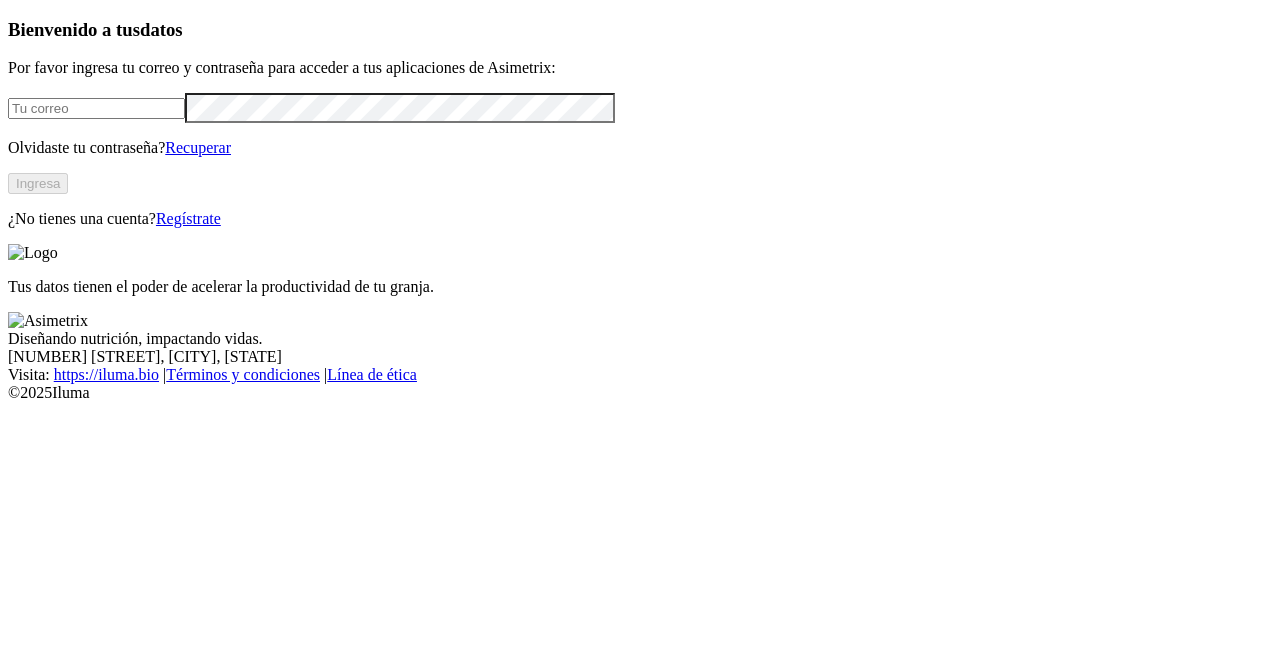 type on "[EMAIL]" 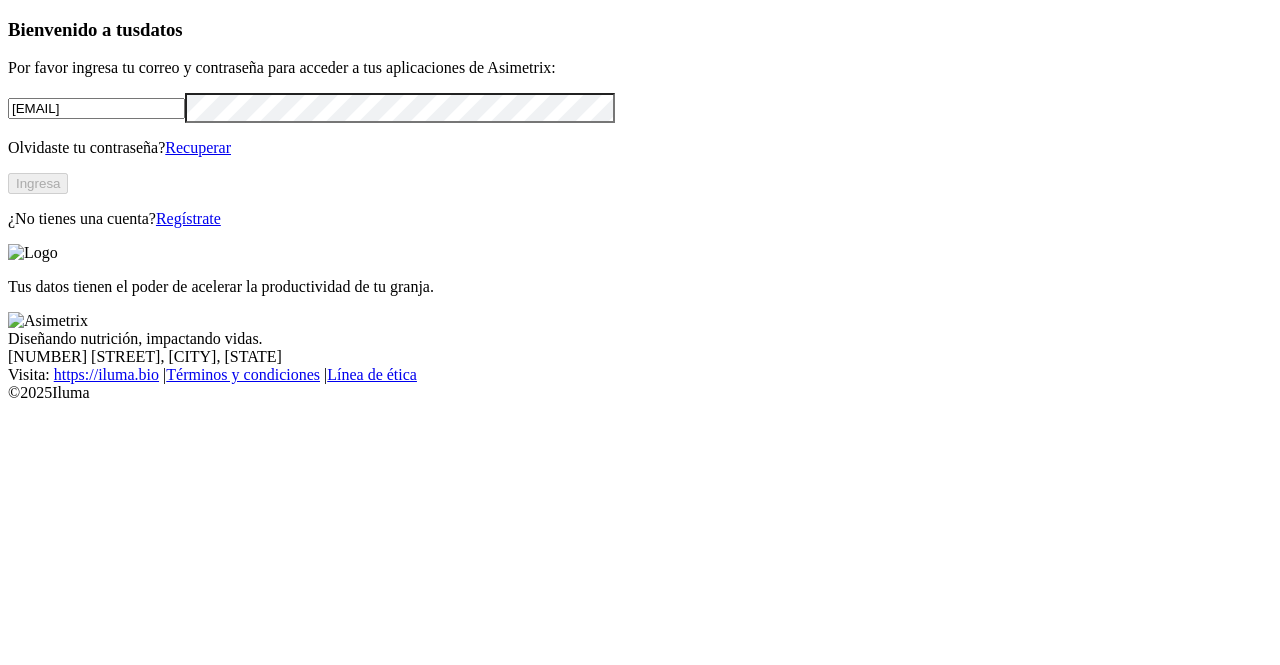 click on "Ingresa" at bounding box center [38, 183] 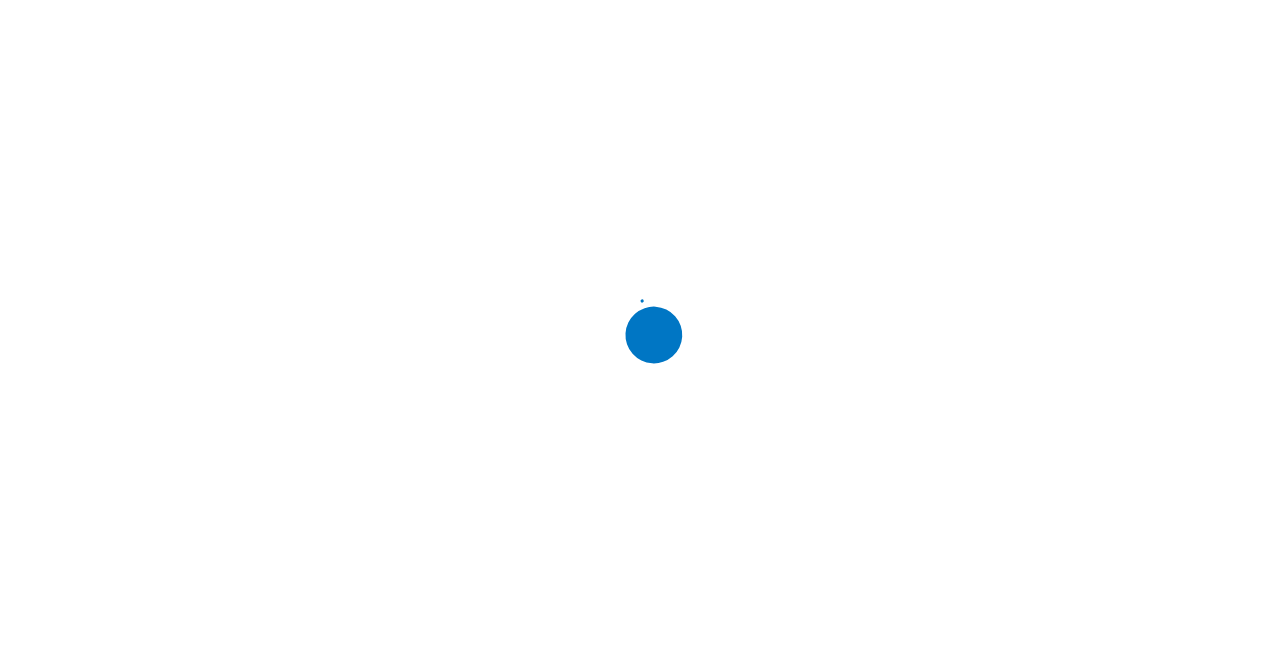scroll, scrollTop: 0, scrollLeft: 0, axis: both 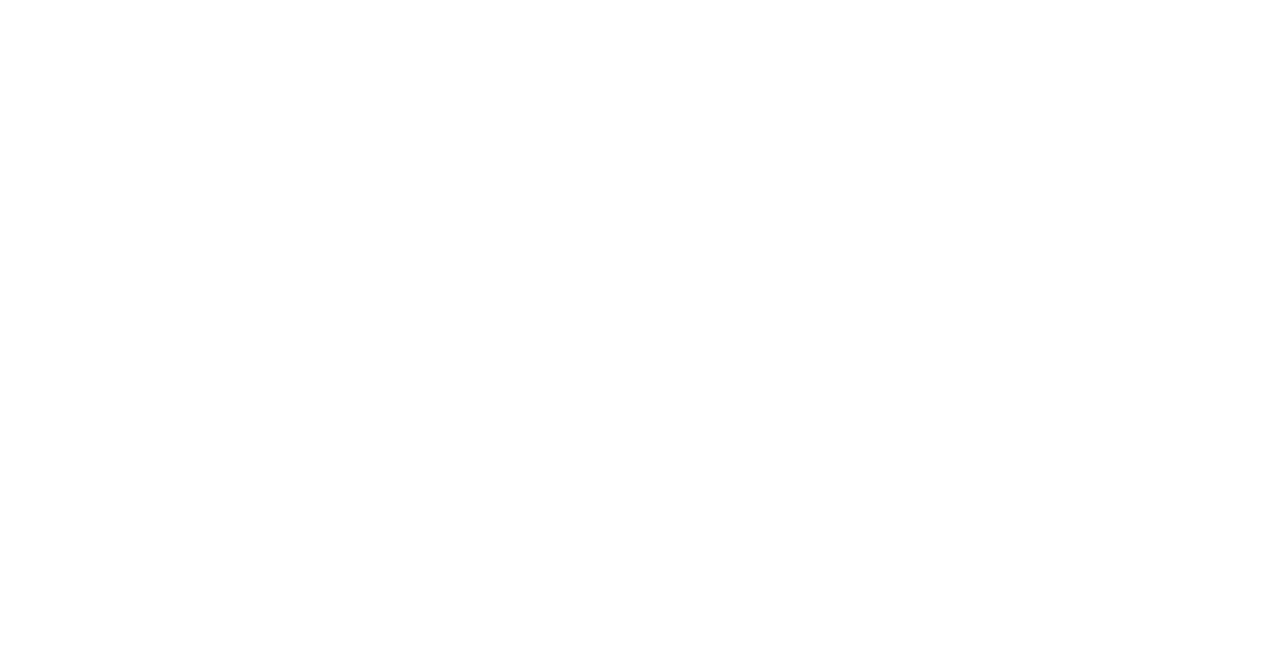 click on "PONEDORASINTELIGENTE
.cls-1 {
fill: none;
}
ABC Nutricional Alometrix Biocheck Booster Calidad Huevo
Comparador Lotes
Econometrix Ponedoras
File Manager IPI
.f833c649-ebfd-4bf3-83aa-e64b698d0dc5 {
fill: none;
stroke-linecap: round;
stroke-linejoin: round;
stroke-width: 3 !important;
}
Know Módulo de sanidad Pigmentación Cáscara Split Feeding" at bounding box center [640, 1557] 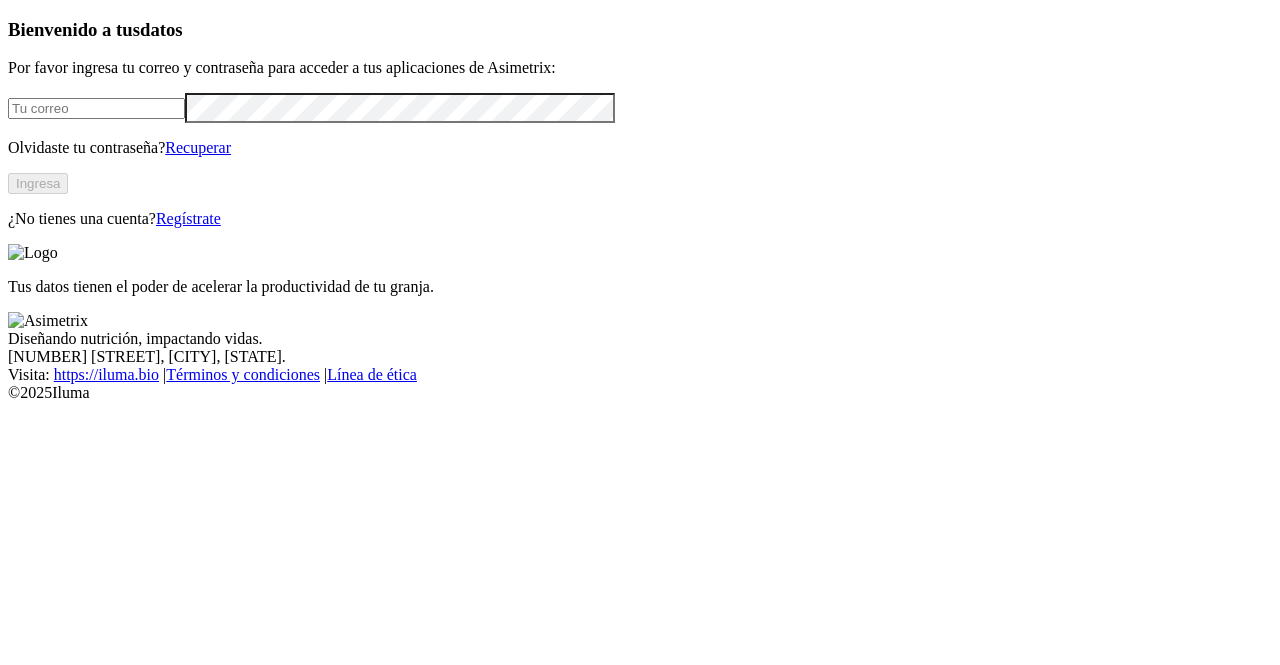 scroll, scrollTop: 0, scrollLeft: 0, axis: both 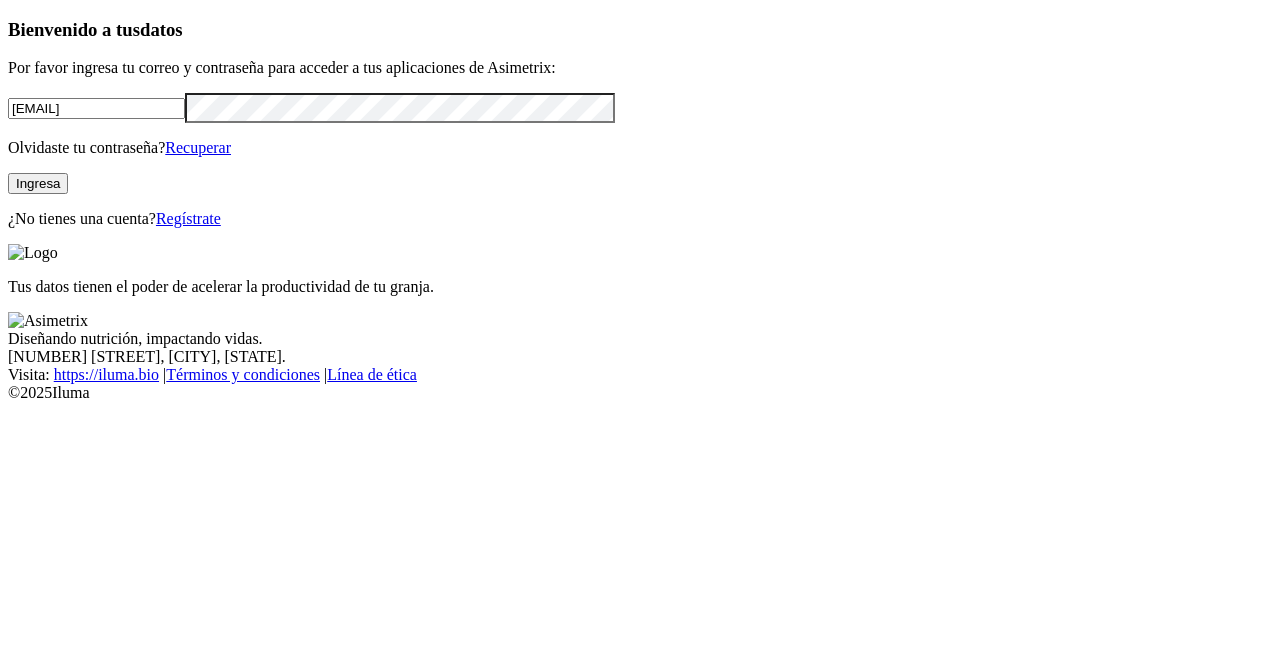 click on "Ingresa" at bounding box center (38, 183) 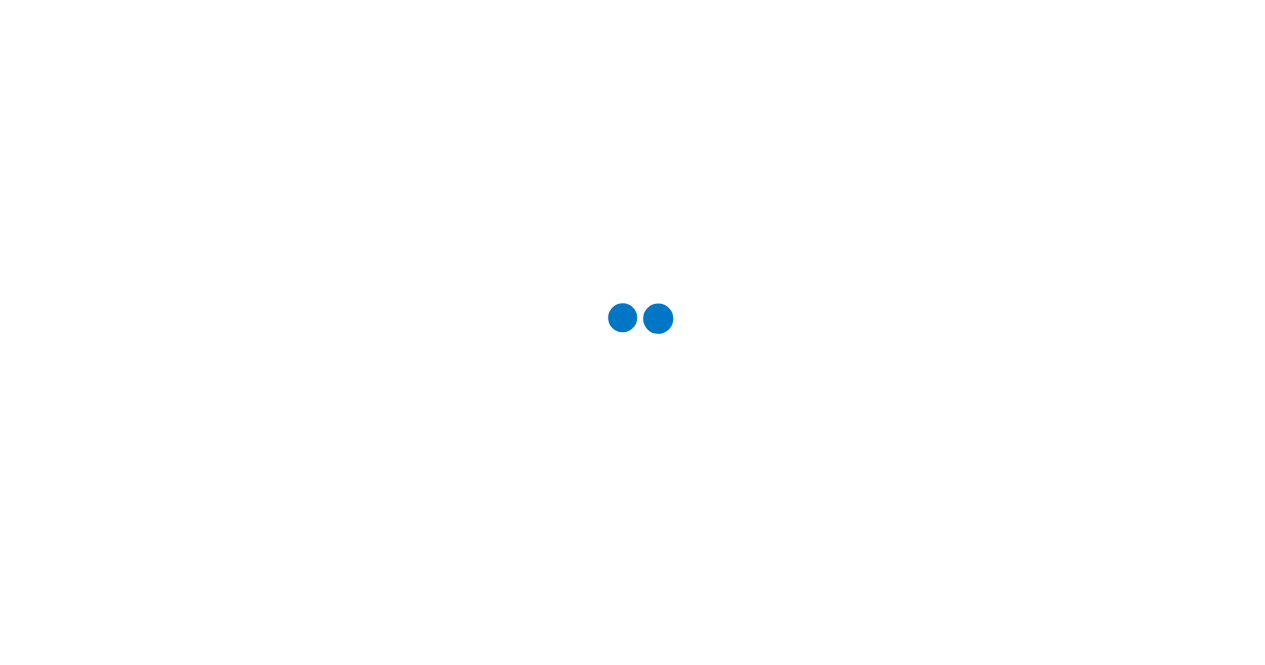 scroll, scrollTop: 0, scrollLeft: 0, axis: both 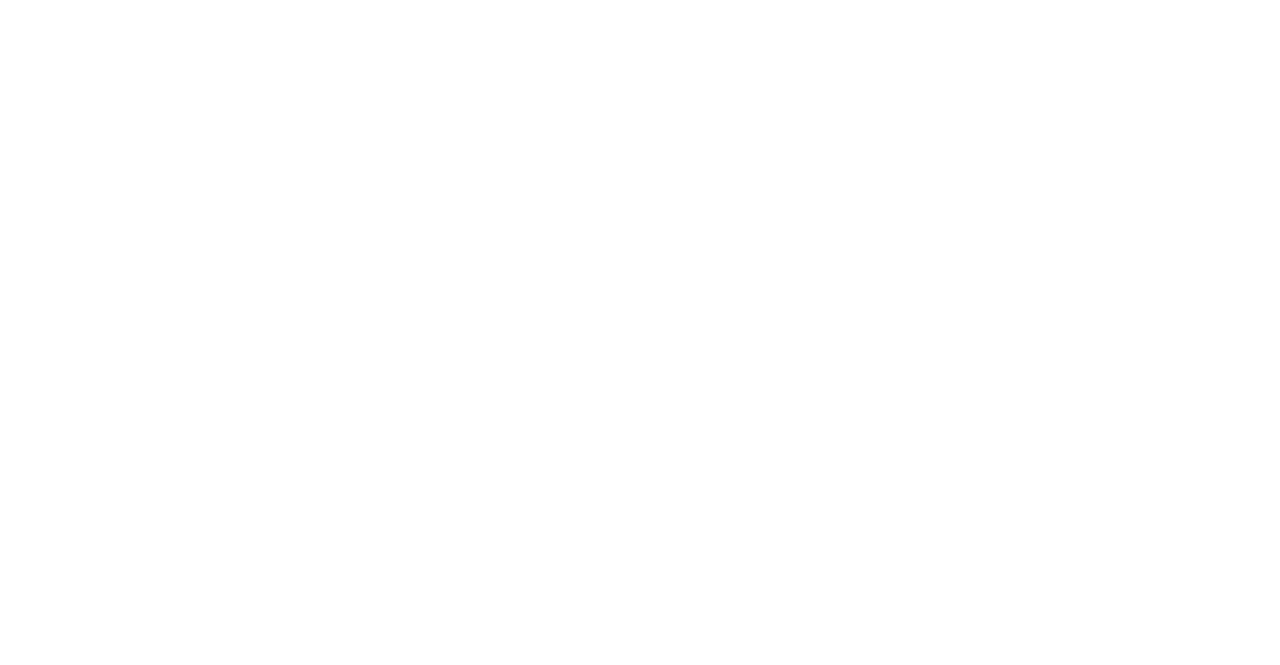 click on ".f833c649-ebfd-4bf3-83aa-e64b698d0dc5 {
fill: none;
stroke-linecap: round;
stroke-linejoin: round;
stroke-width: 3 !important;
}" 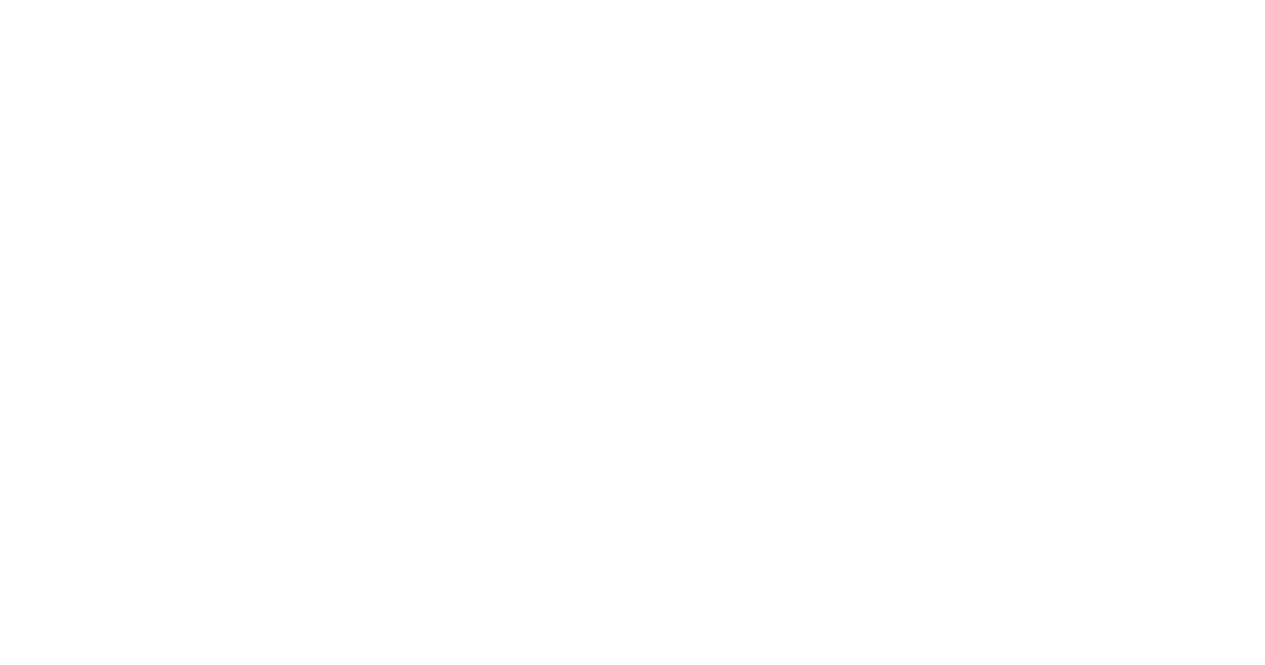 scroll, scrollTop: 125, scrollLeft: 0, axis: vertical 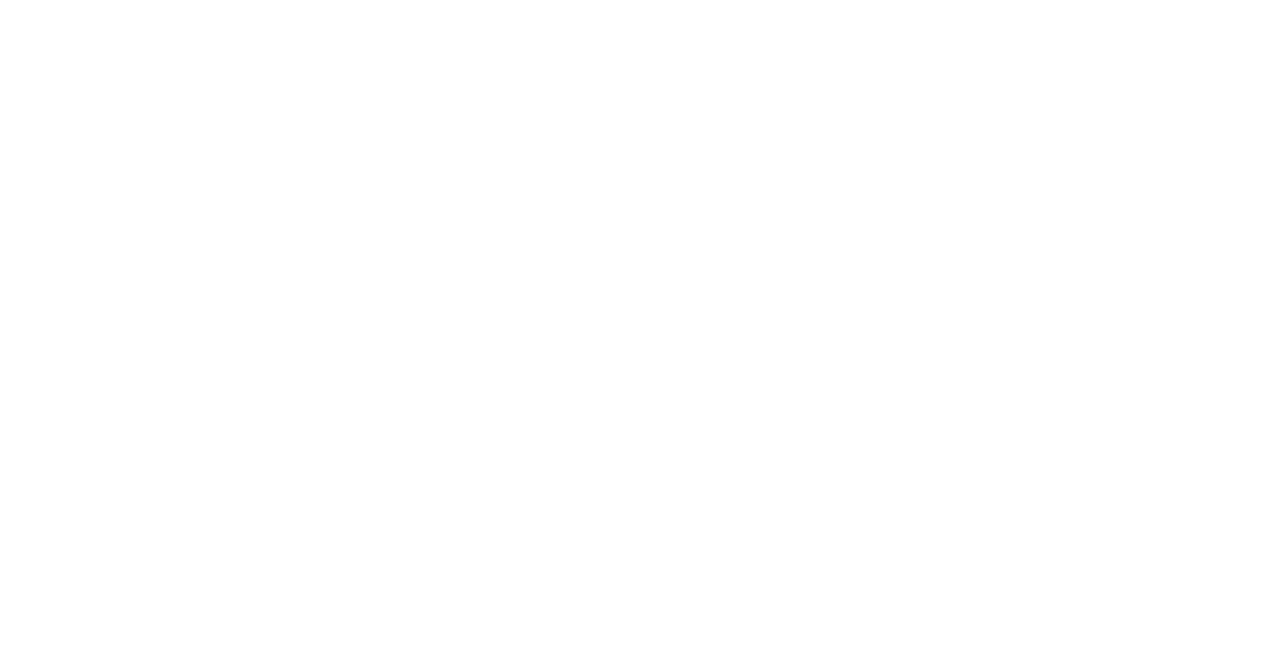 click 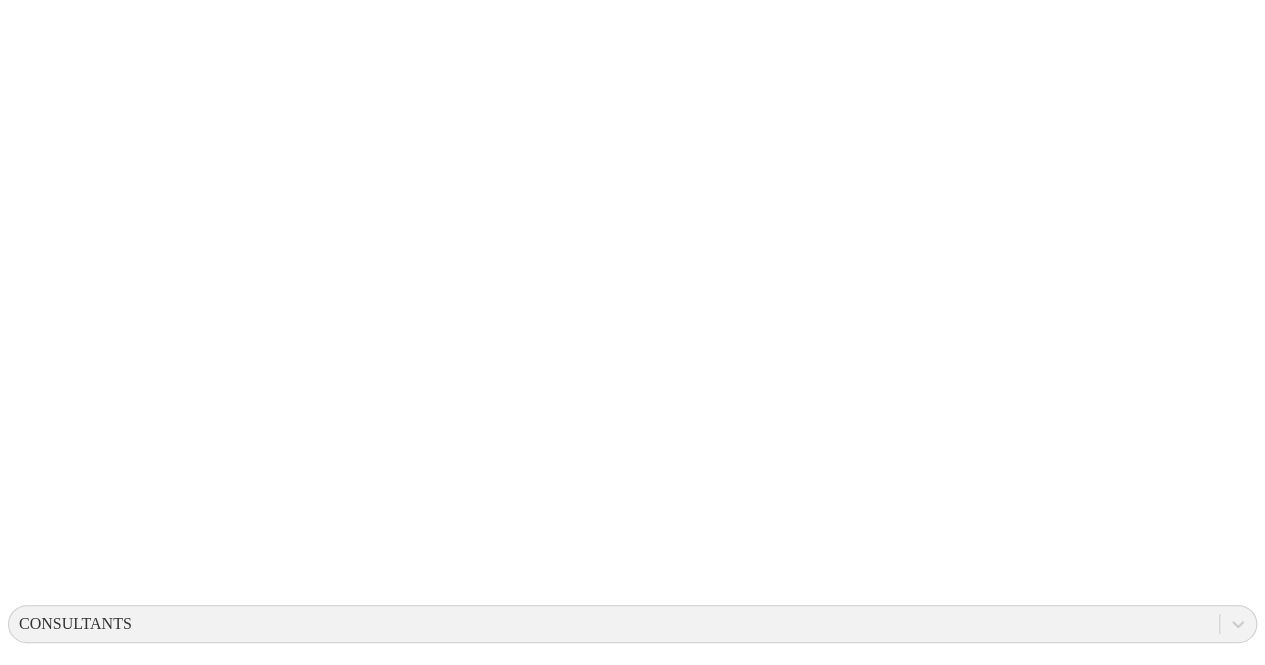 scroll, scrollTop: 208, scrollLeft: 0, axis: vertical 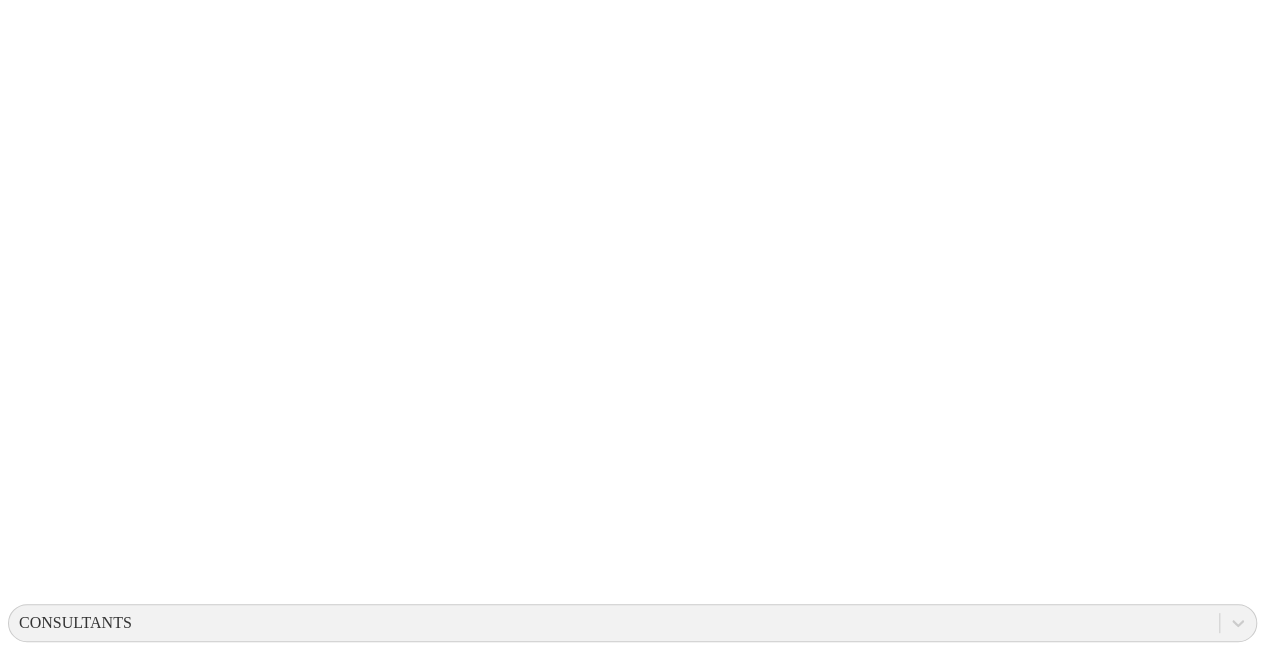 click at bounding box center [632, 2604] 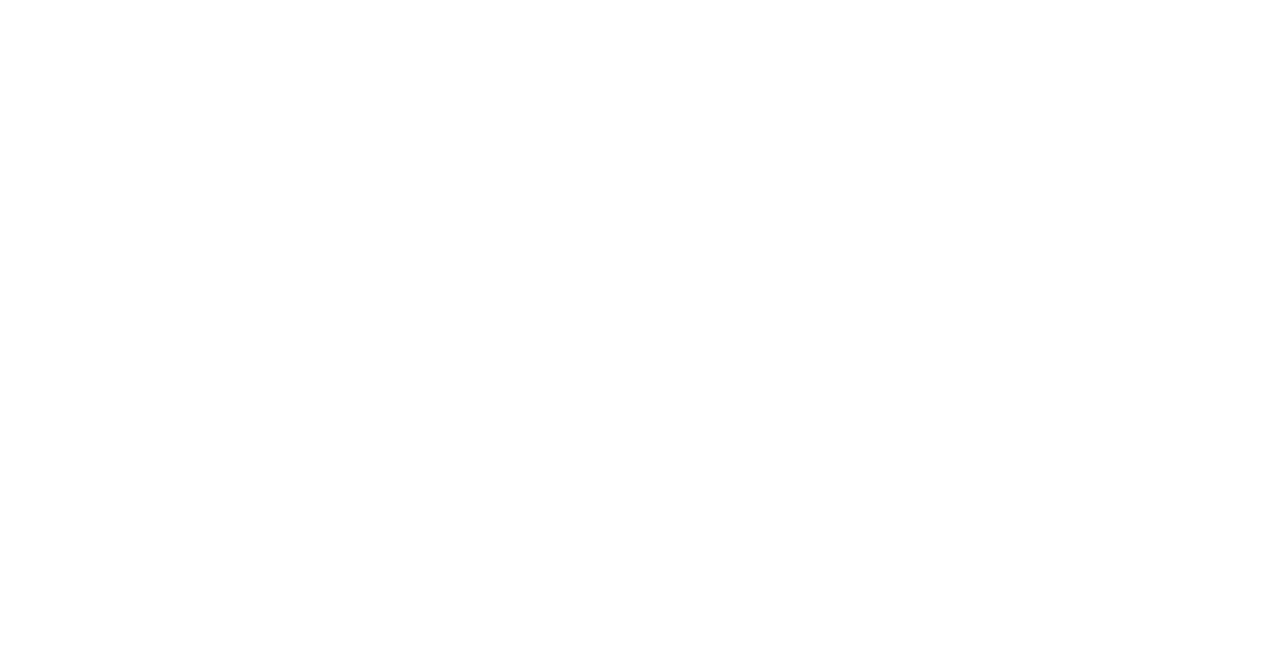 click 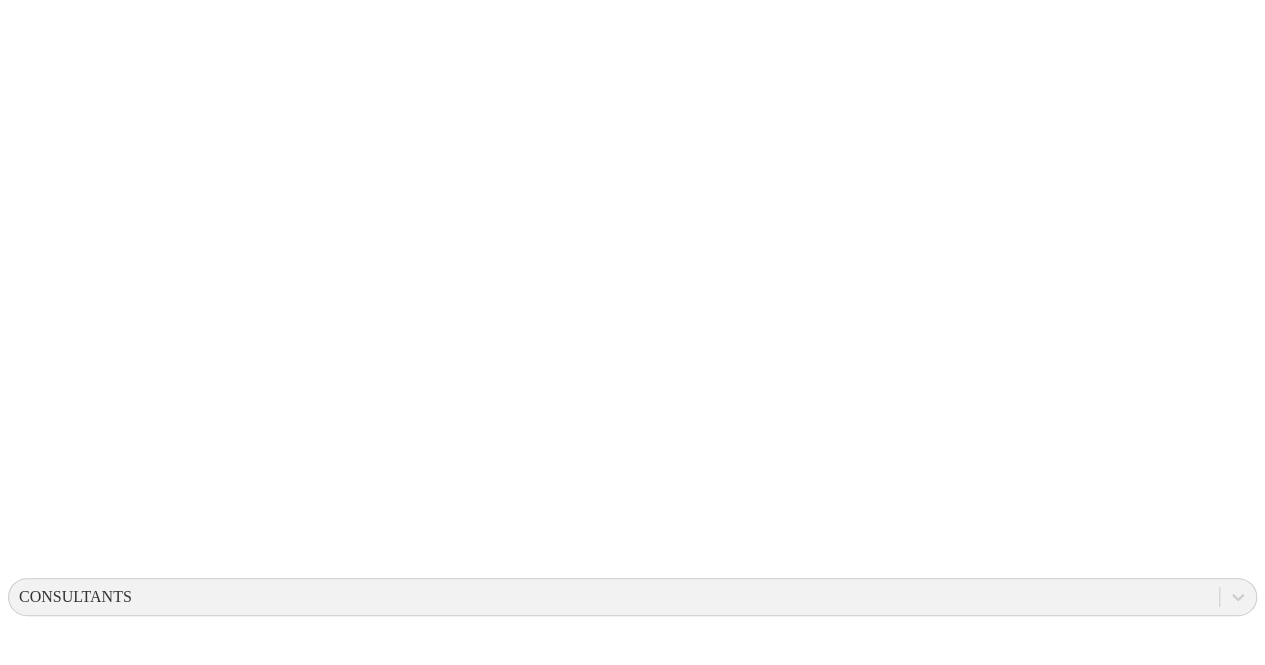 scroll, scrollTop: 244, scrollLeft: 0, axis: vertical 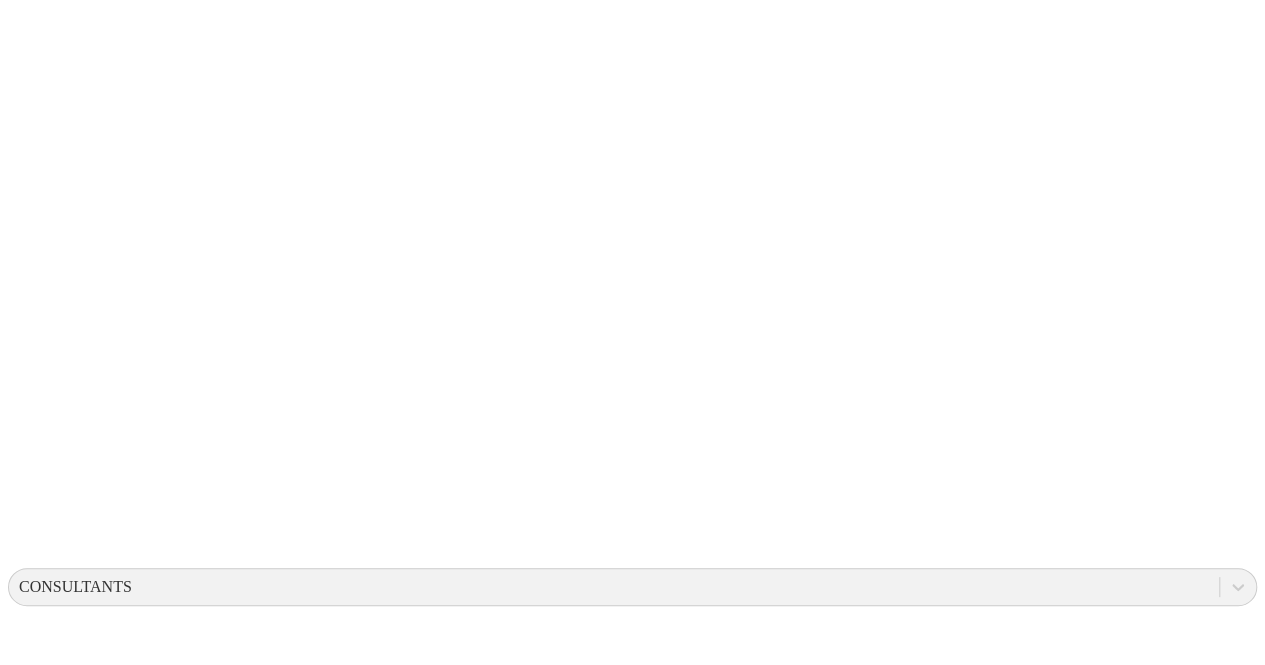 click on "INTEGR4 Ceba" at bounding box center [632, 2833] 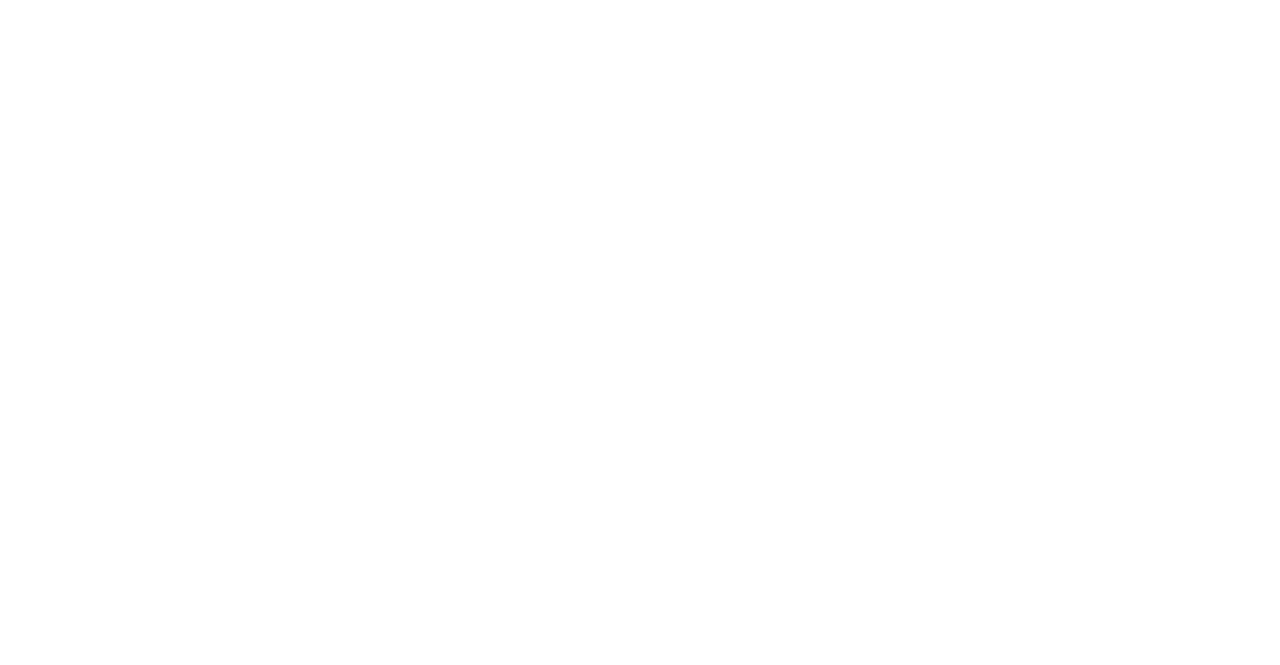 click 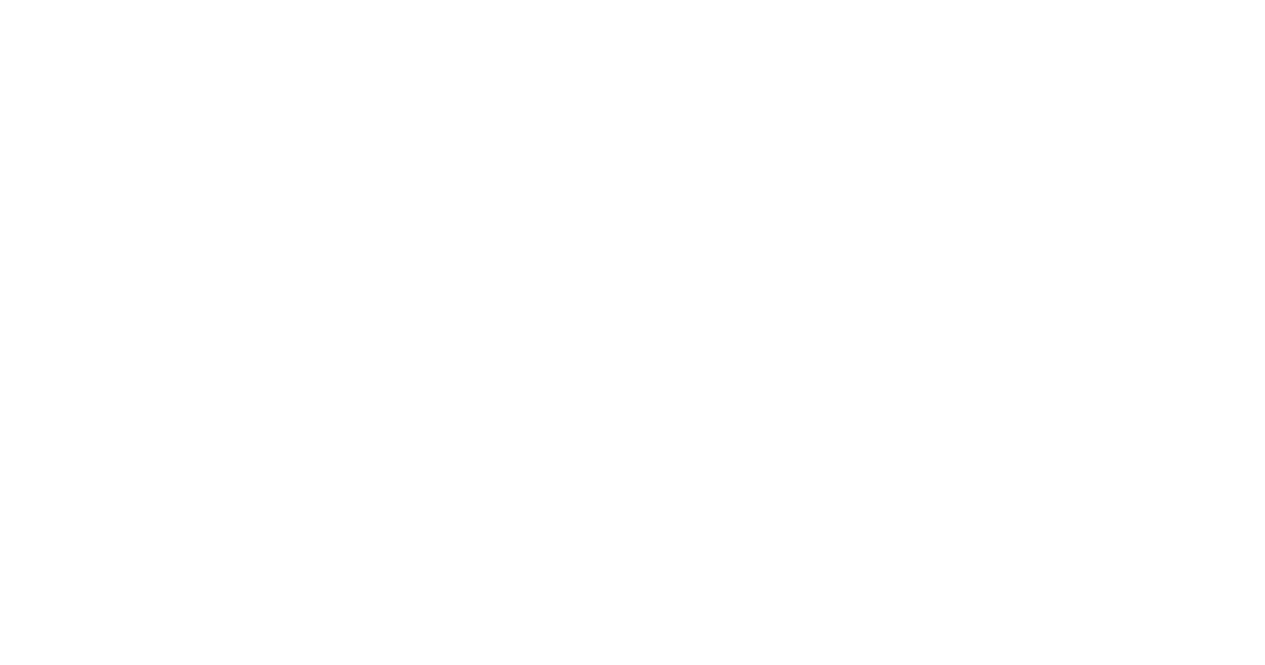 scroll, scrollTop: 139, scrollLeft: 0, axis: vertical 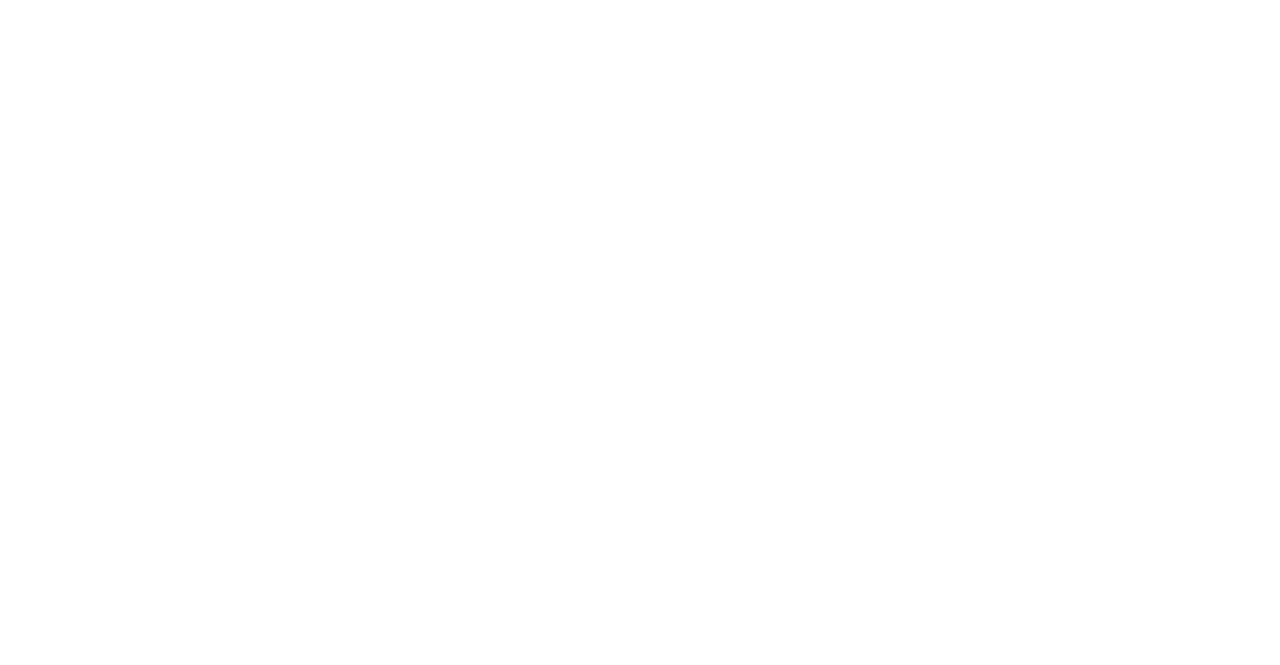 click 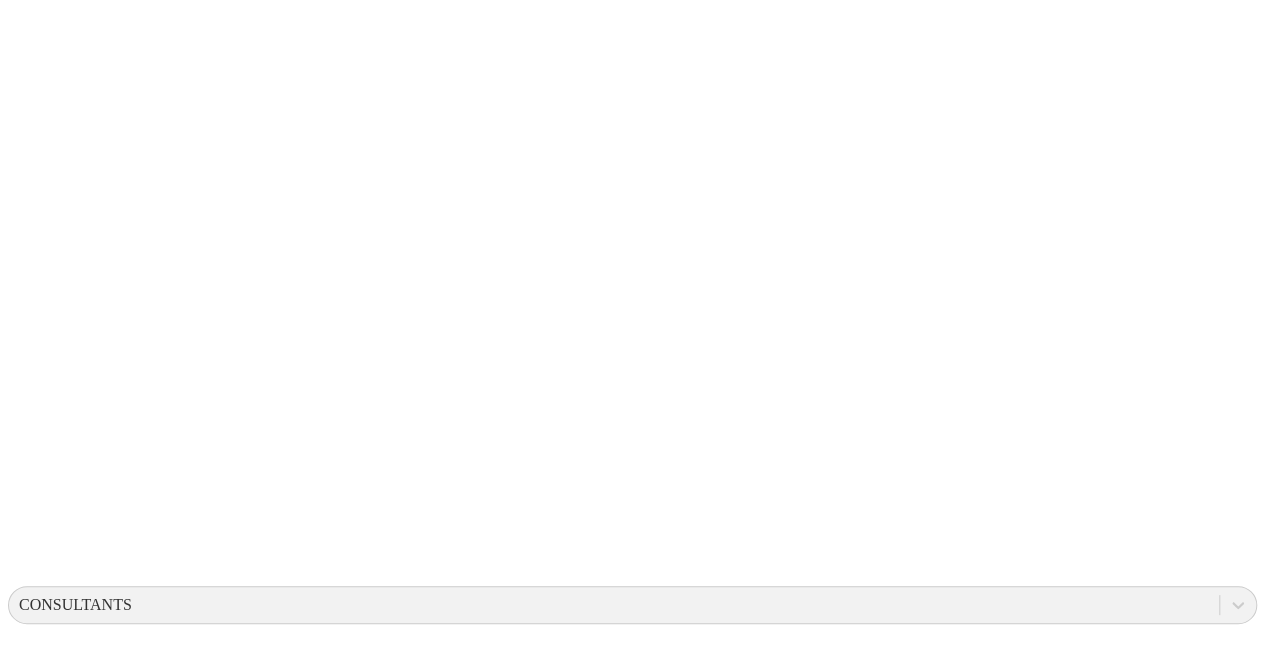 scroll, scrollTop: 252, scrollLeft: 0, axis: vertical 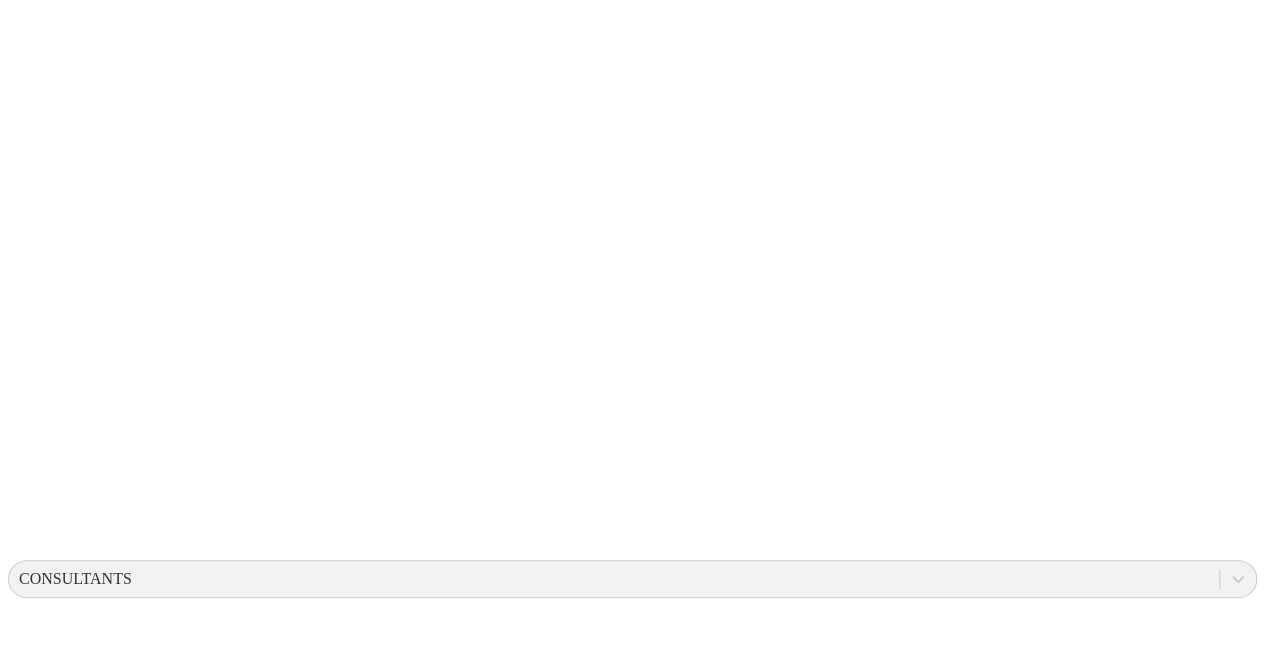 click 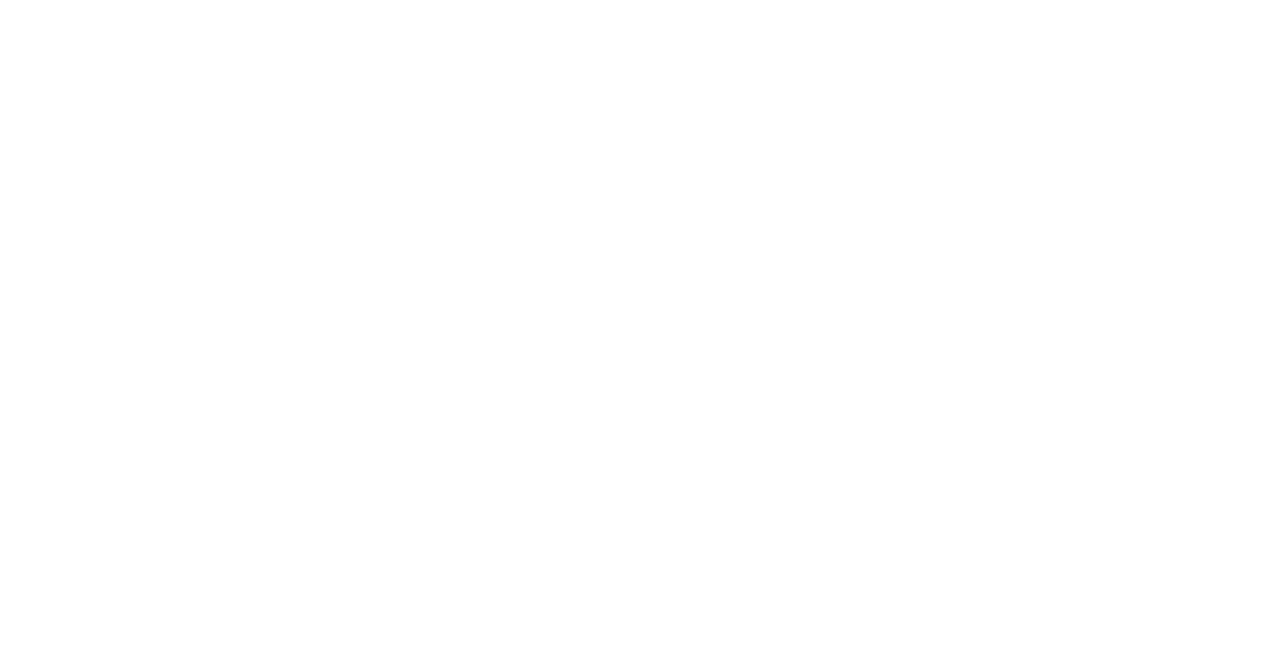 click 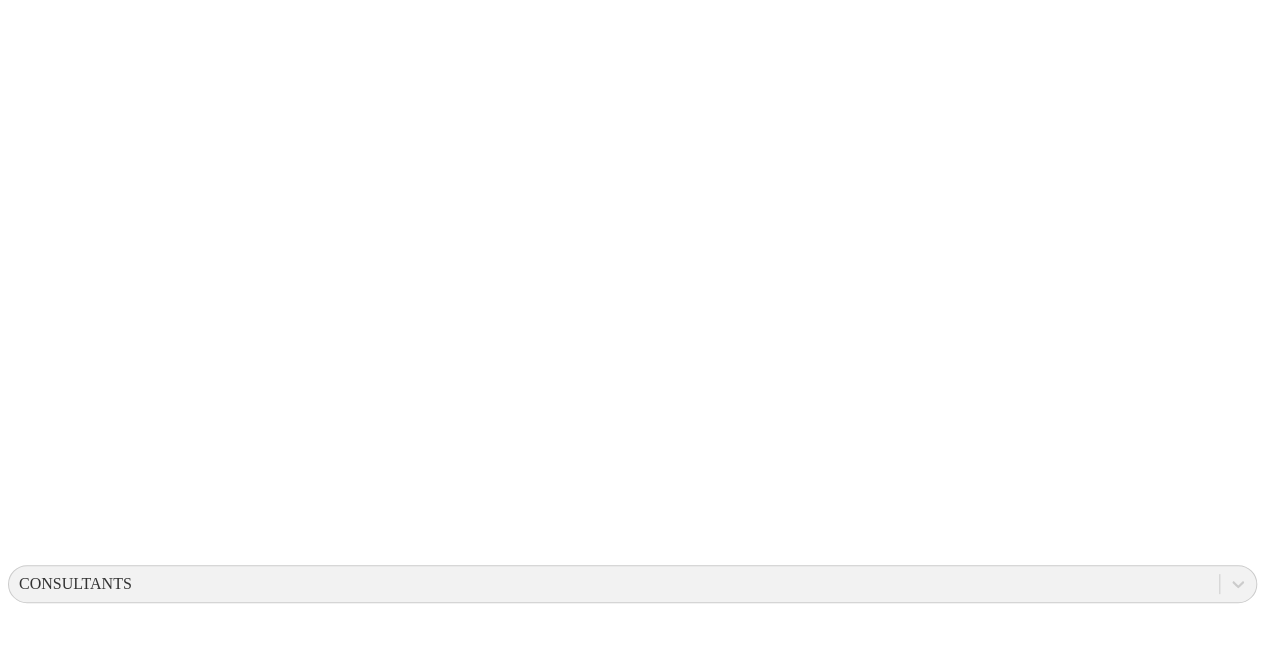 scroll, scrollTop: 252, scrollLeft: 0, axis: vertical 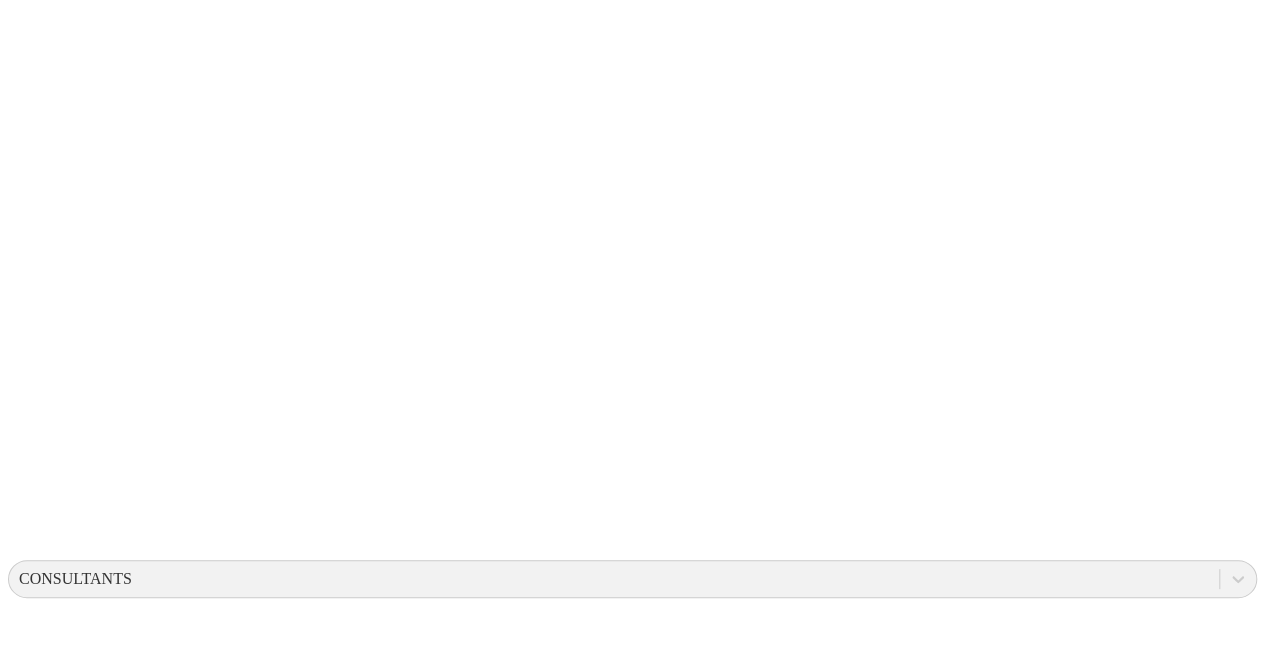 click 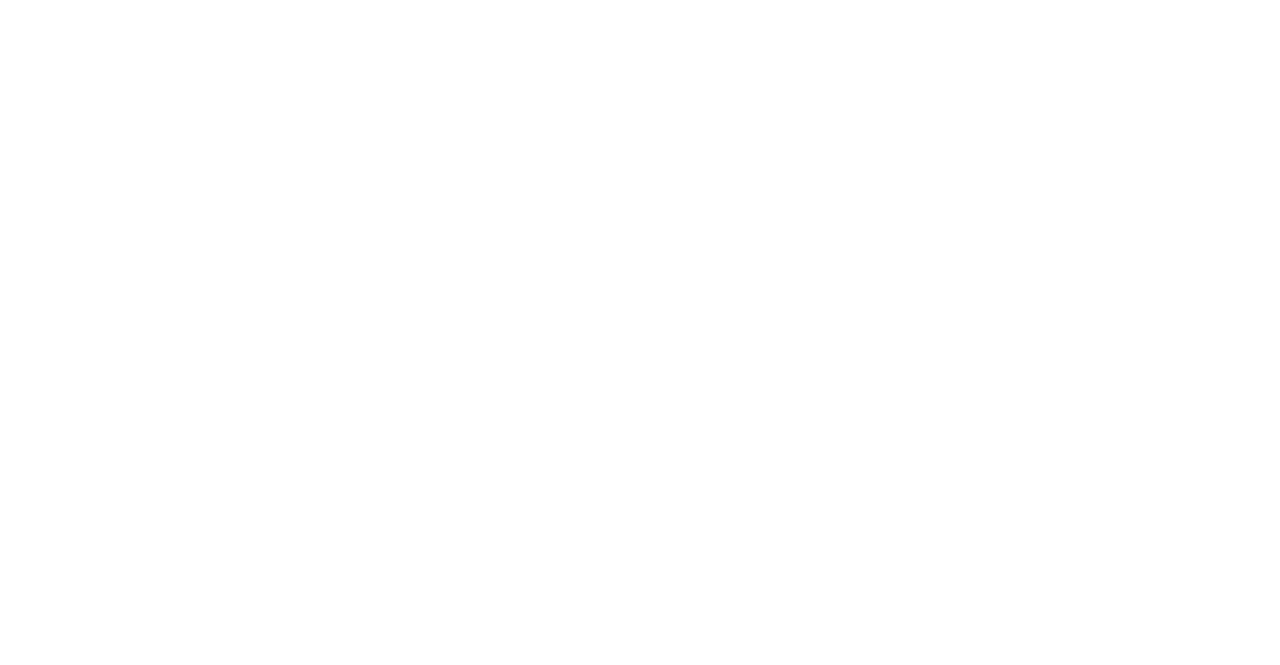 click 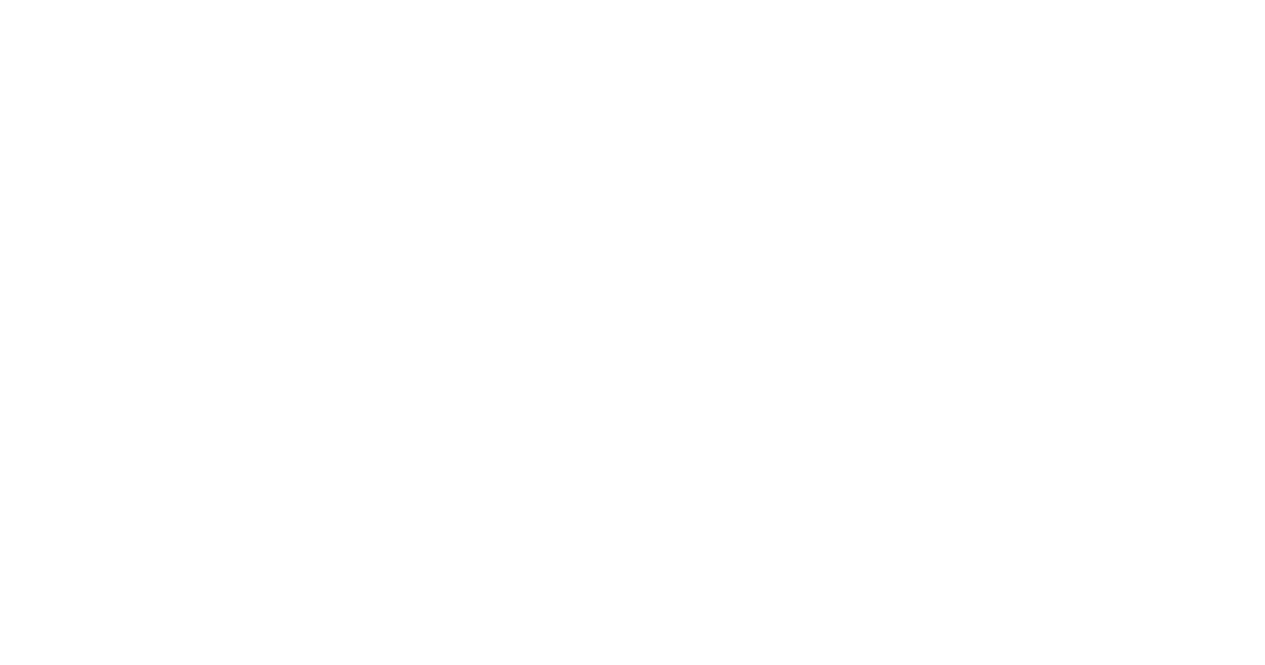 scroll, scrollTop: 122, scrollLeft: 0, axis: vertical 